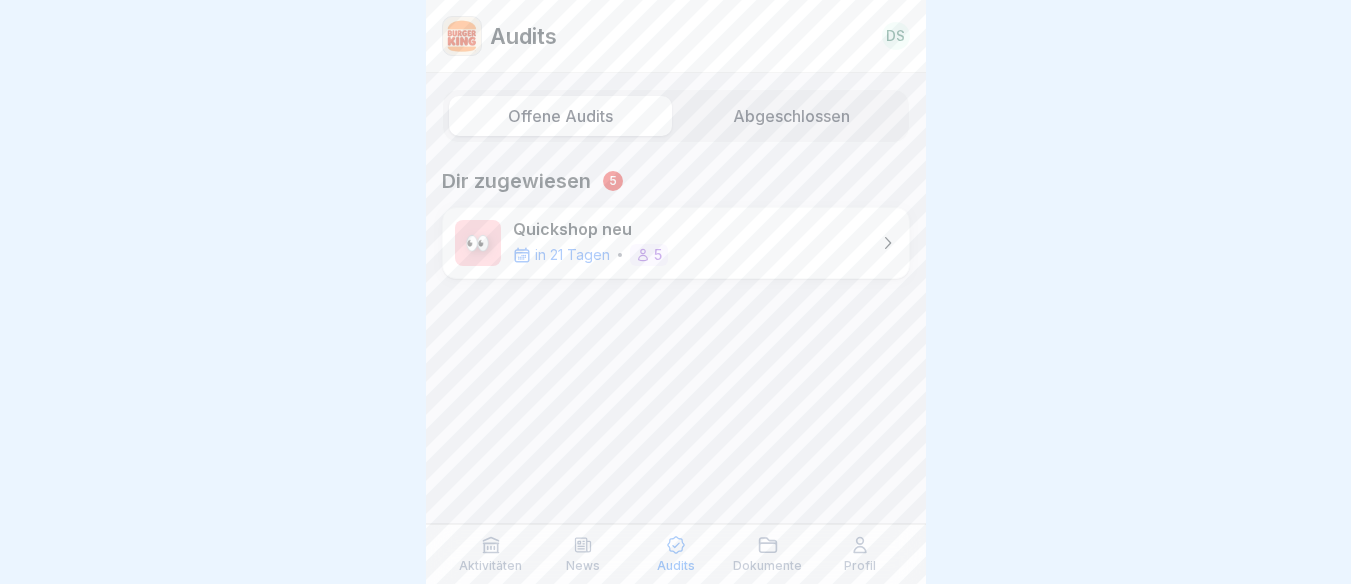scroll, scrollTop: 0, scrollLeft: 0, axis: both 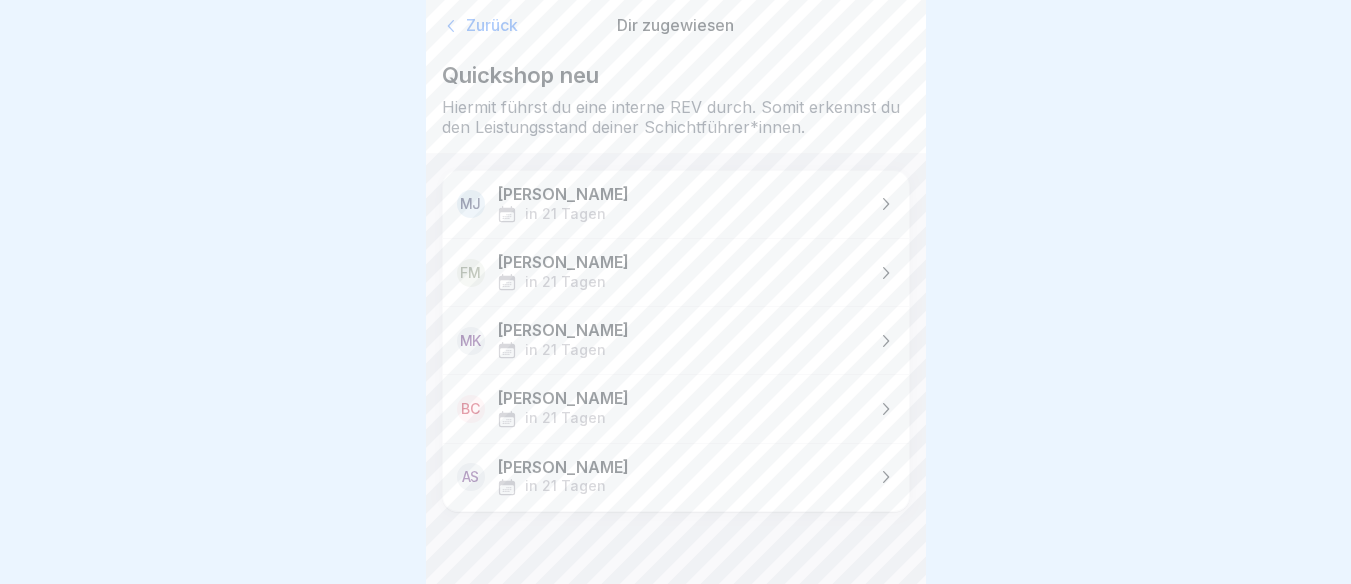 click 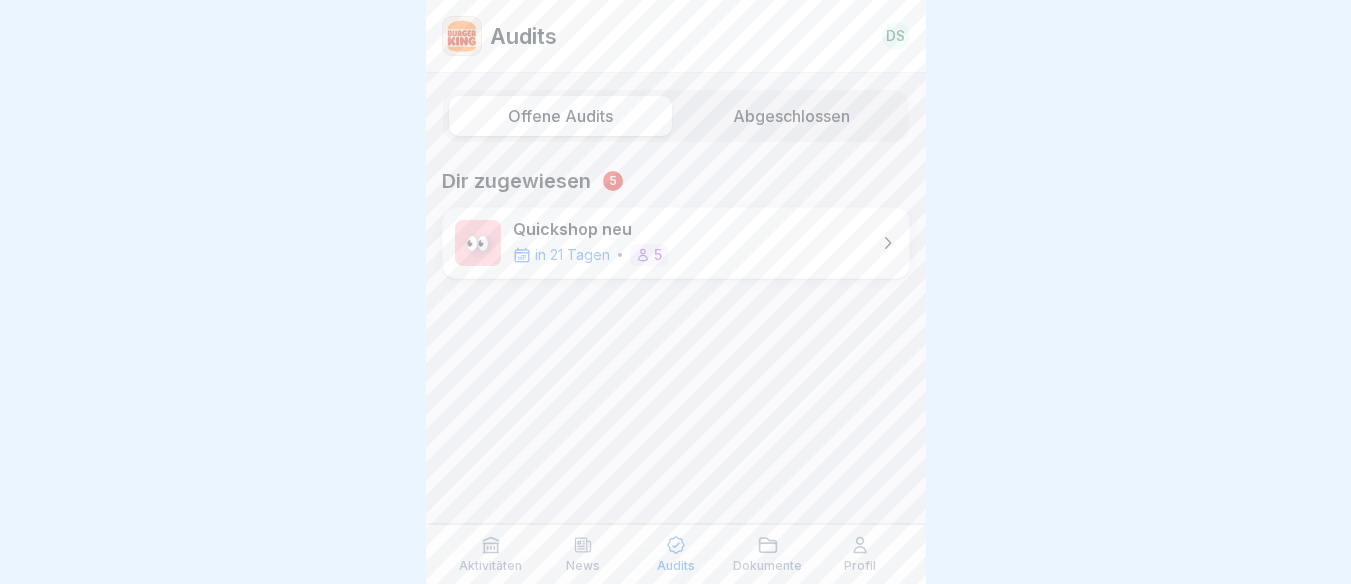 click 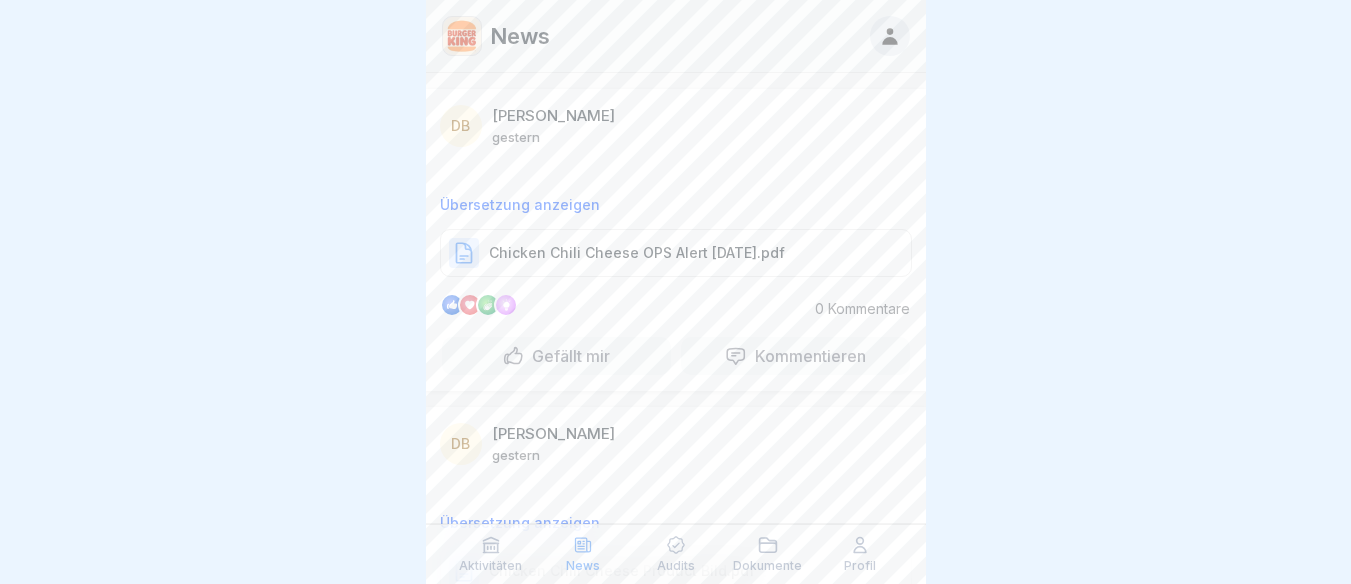 click on "Aktivitäten" at bounding box center [490, 566] 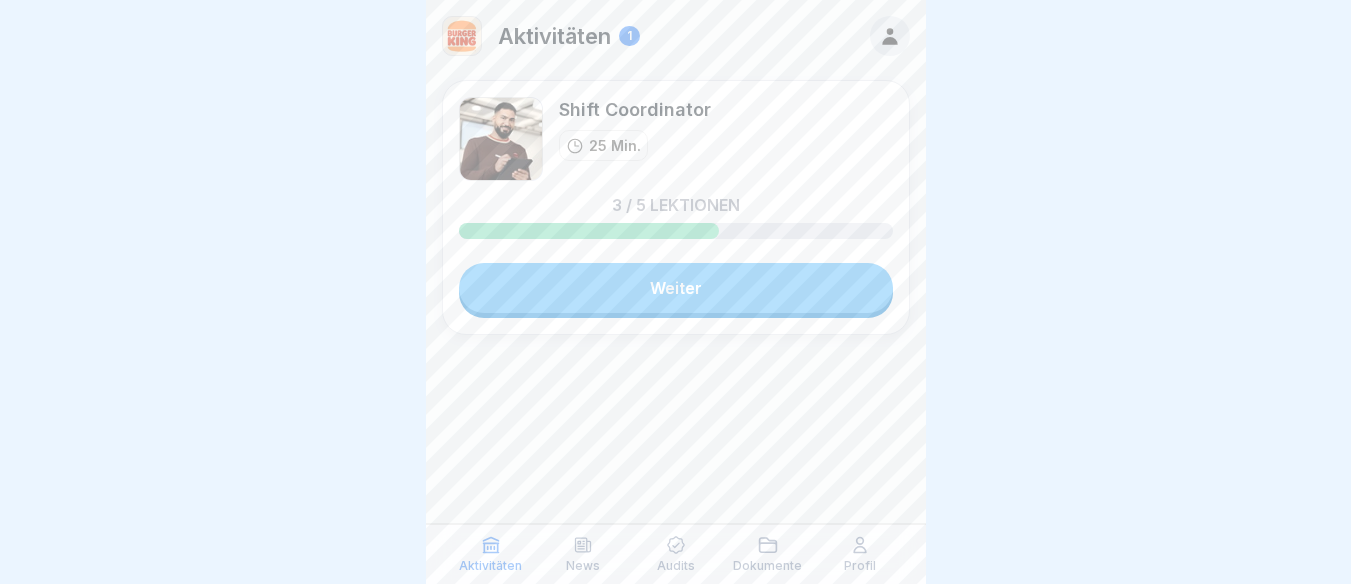 click on "Weiter" at bounding box center [676, 288] 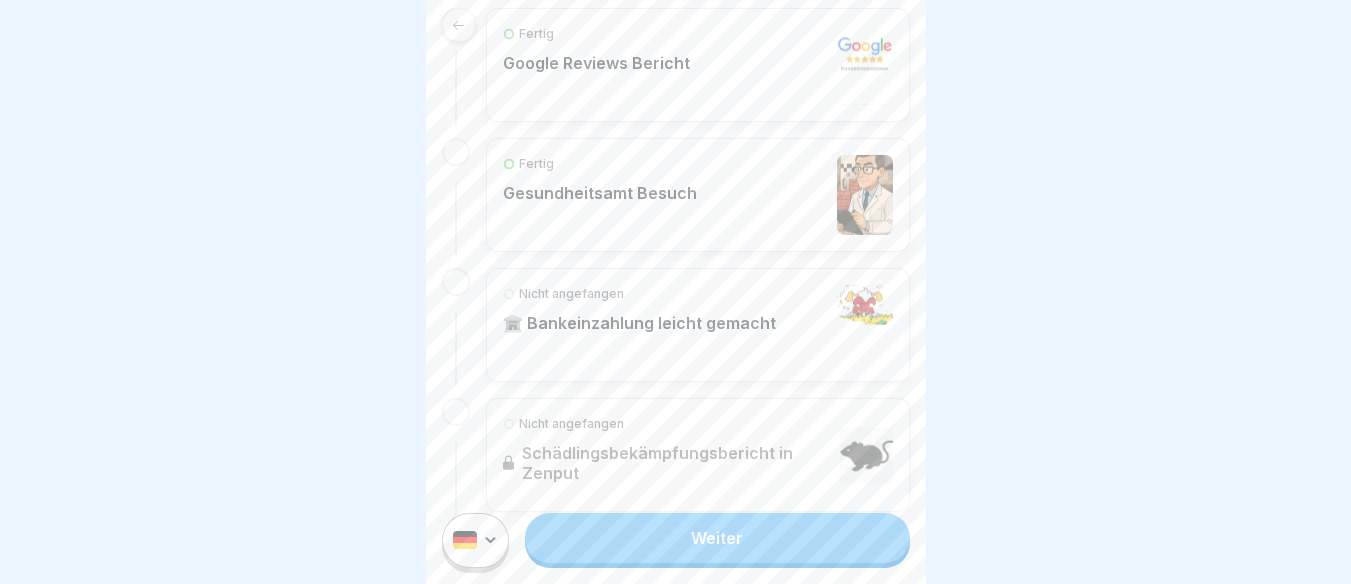 scroll, scrollTop: 598, scrollLeft: 0, axis: vertical 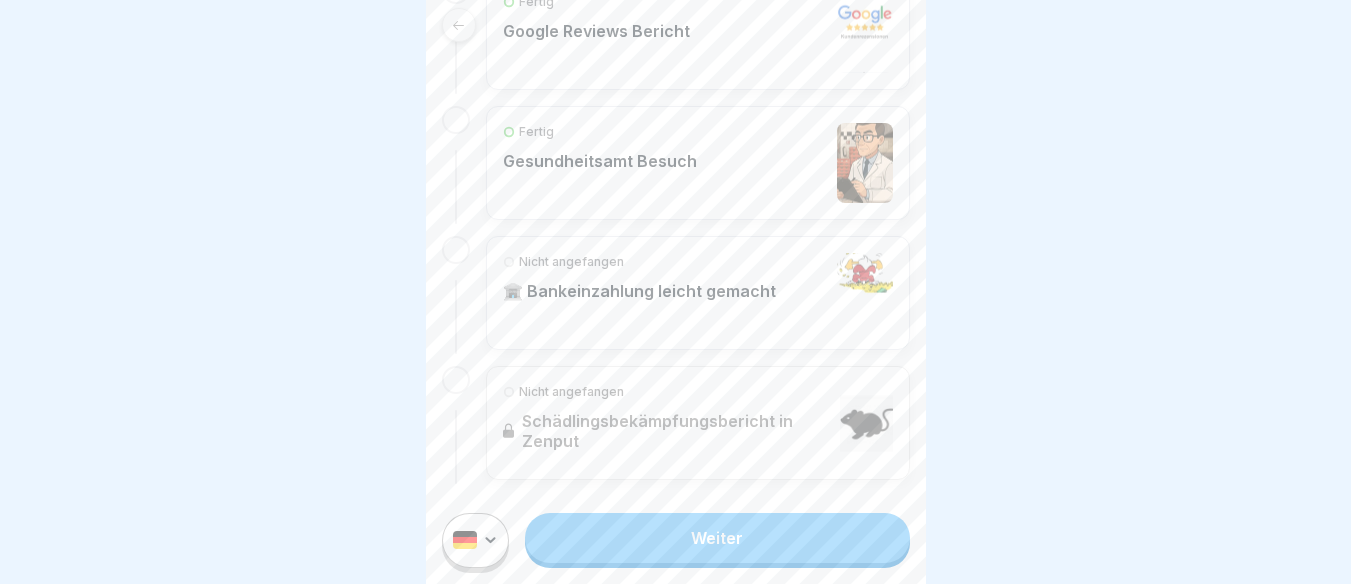 click on "Nicht angefangen 🏦 Bankeinzahlung leicht gemacht" at bounding box center (698, 293) 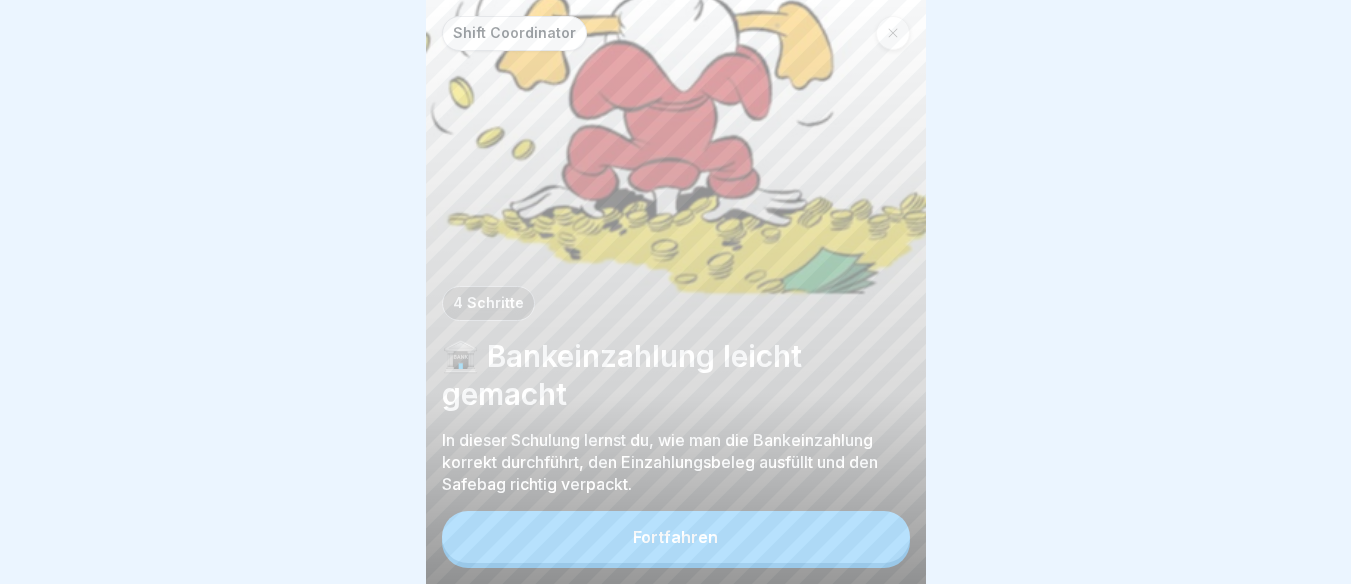 scroll, scrollTop: 0, scrollLeft: 0, axis: both 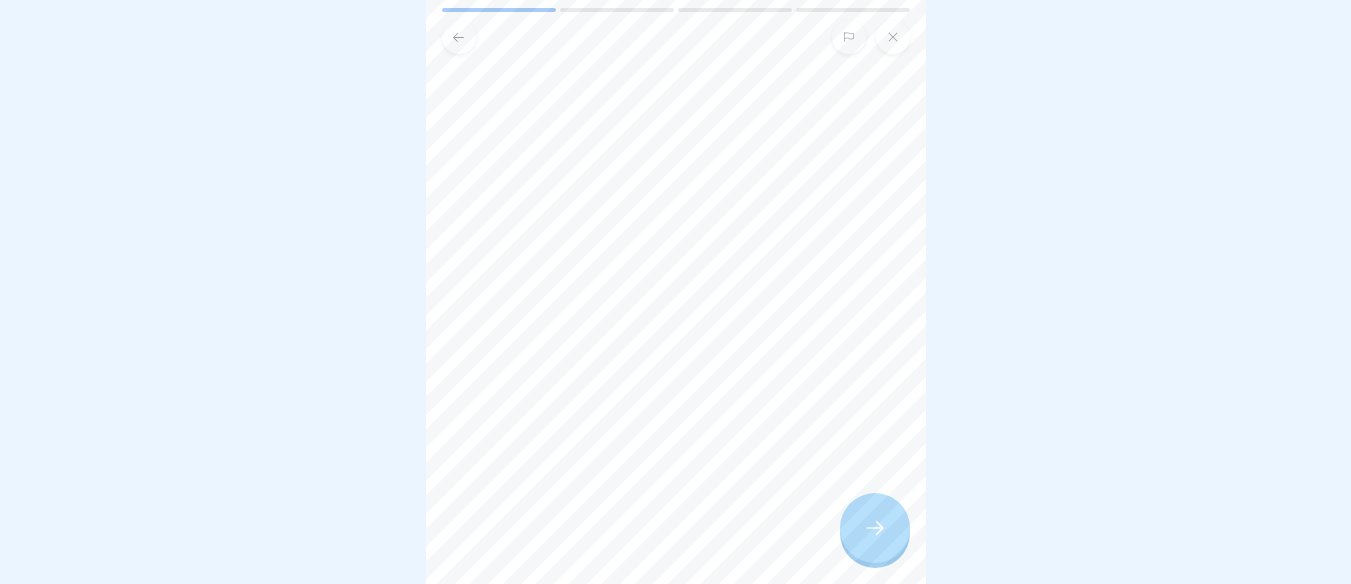 click at bounding box center [875, 528] 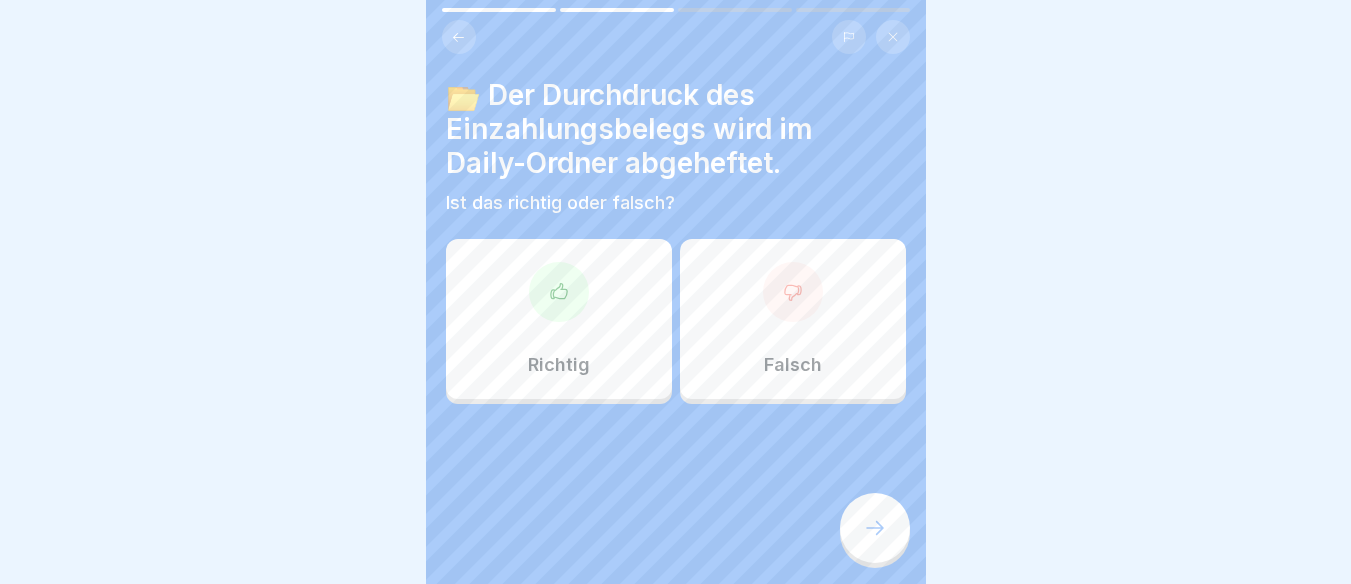 click at bounding box center (459, 37) 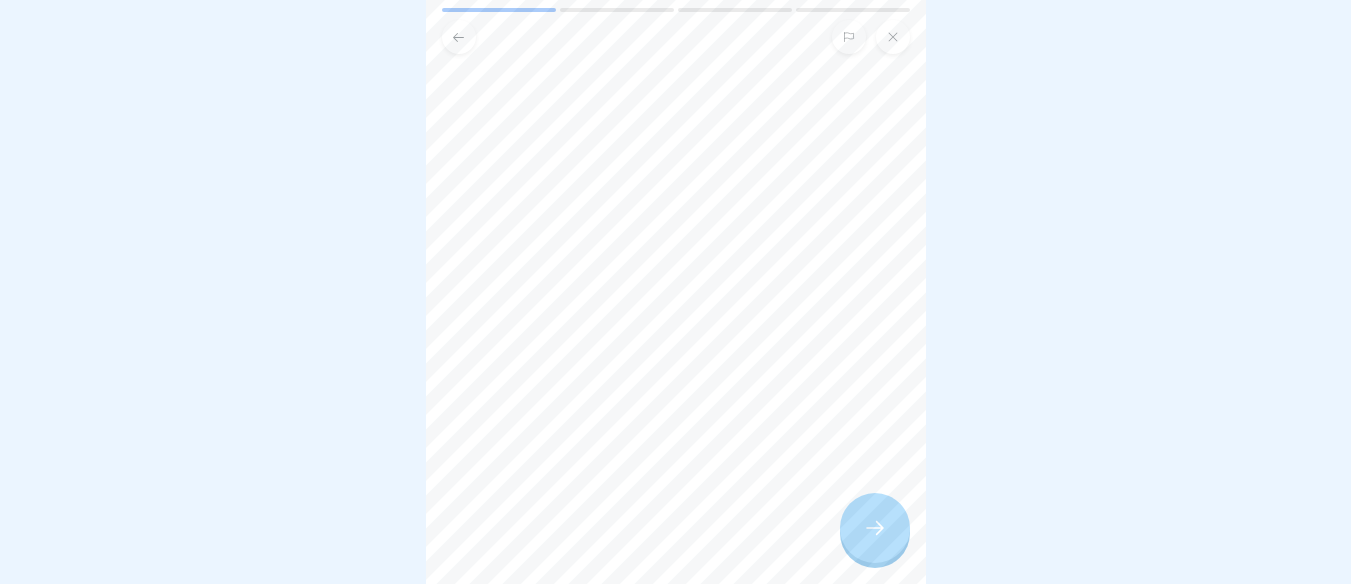 click at bounding box center (459, 37) 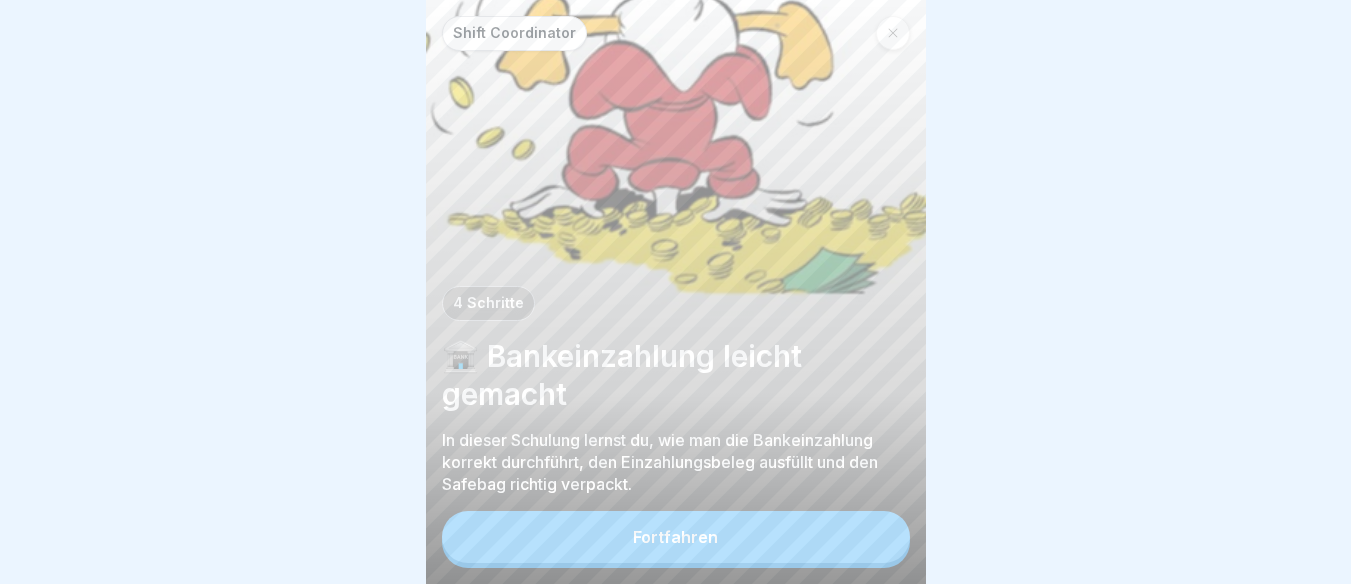 click on "Fortfahren" at bounding box center (676, 537) 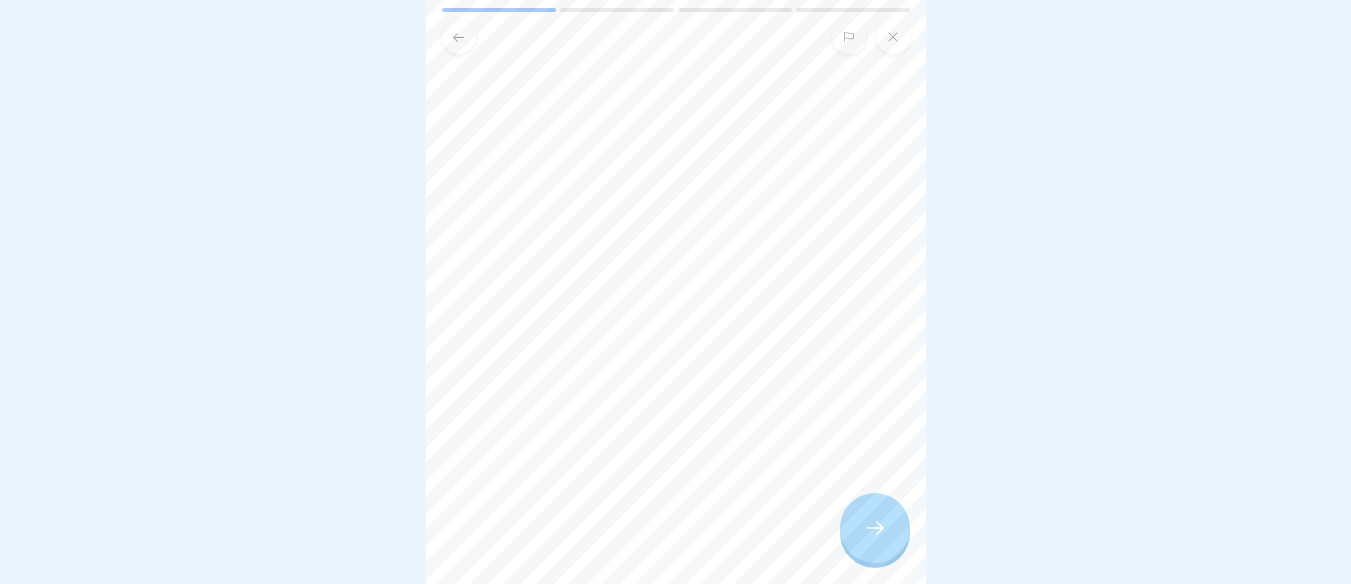 click 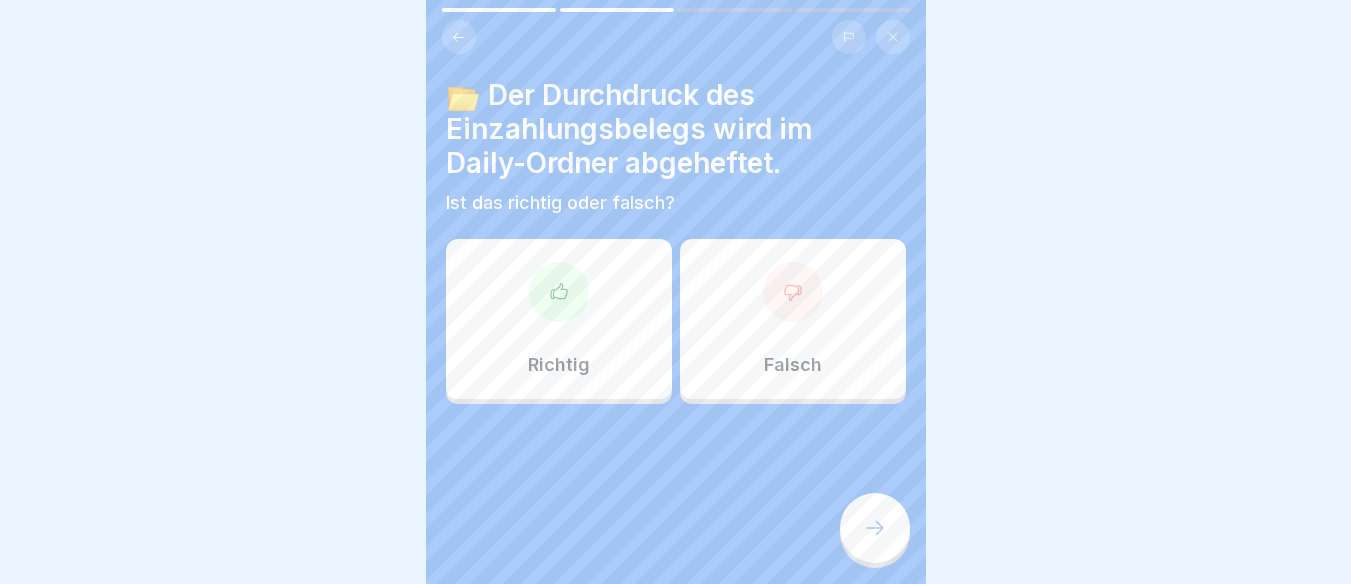 click at bounding box center [459, 37] 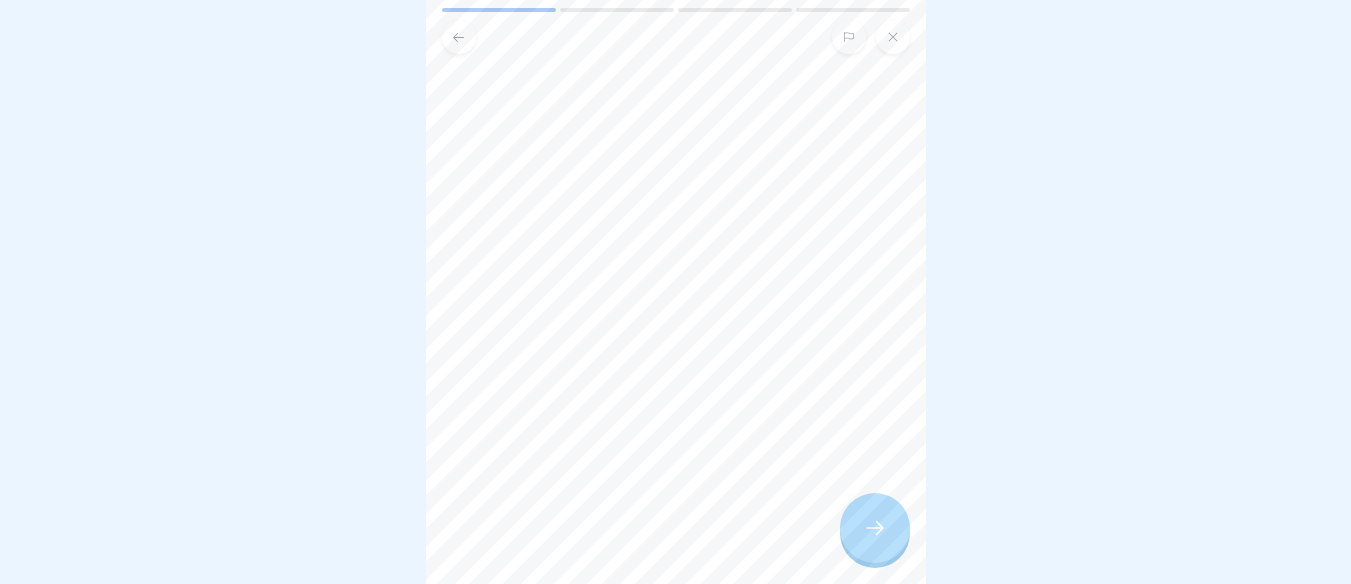 click at bounding box center (459, 37) 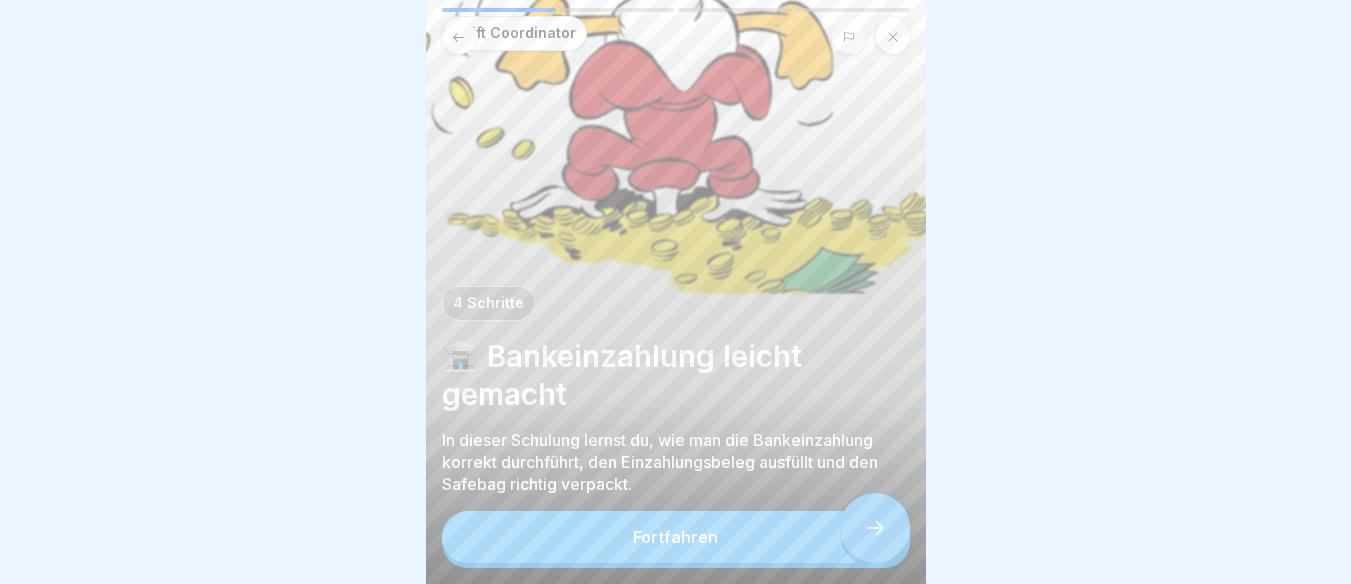 click on "Shift Coordinator" at bounding box center (514, 33) 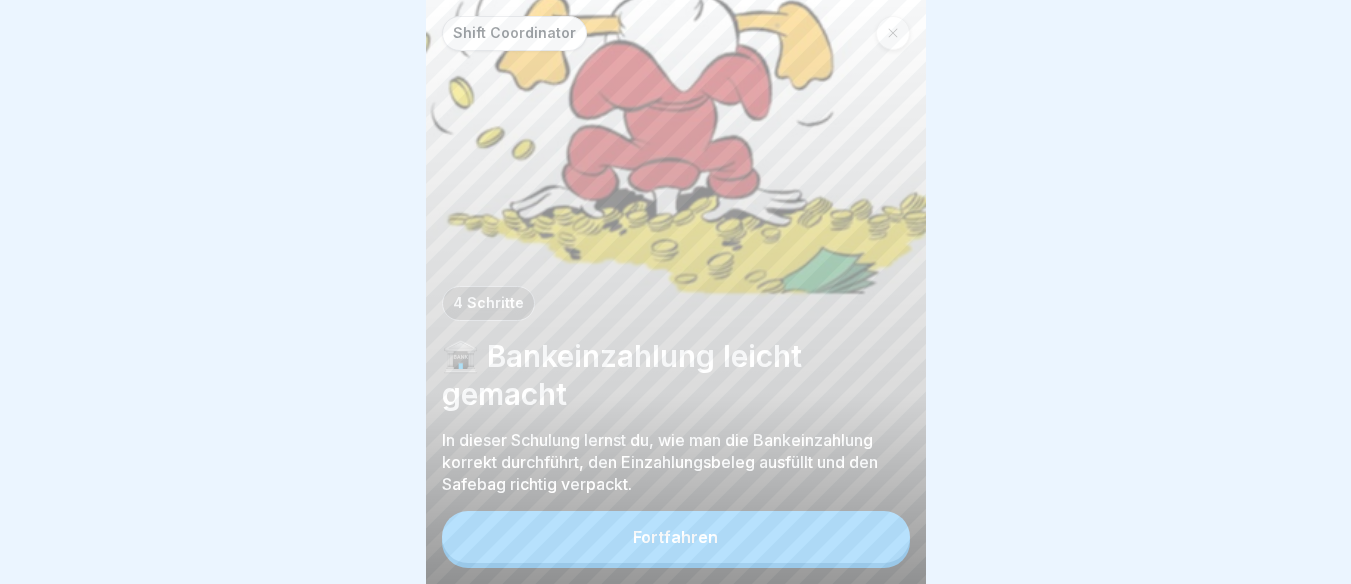 scroll, scrollTop: 15, scrollLeft: 0, axis: vertical 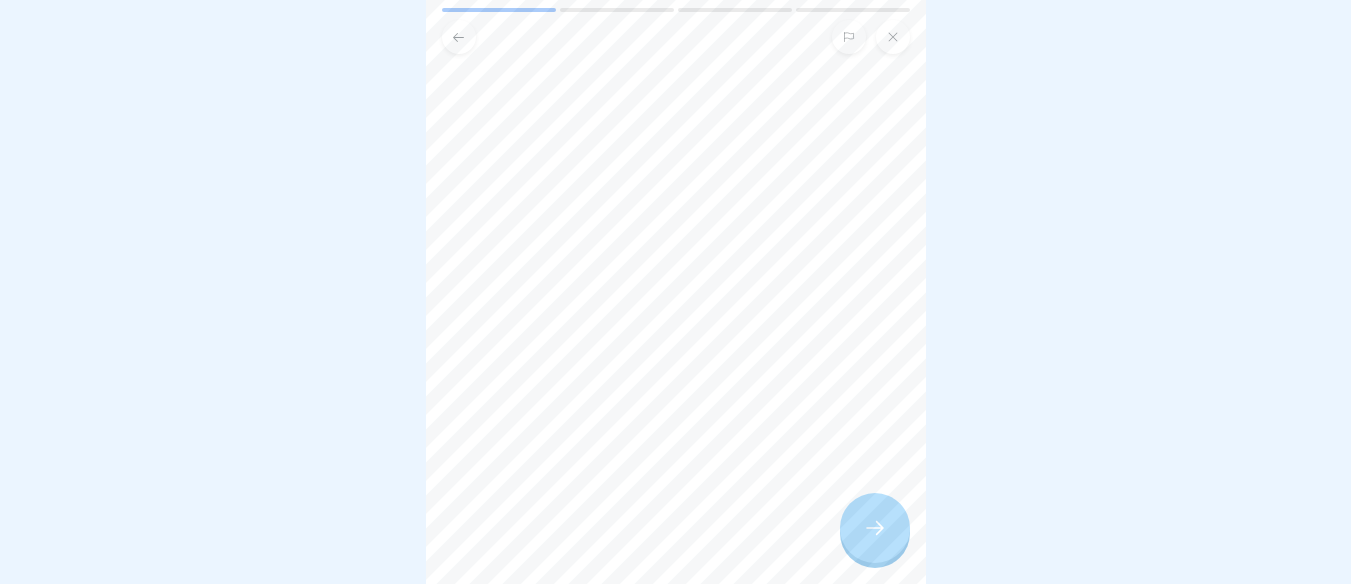 click 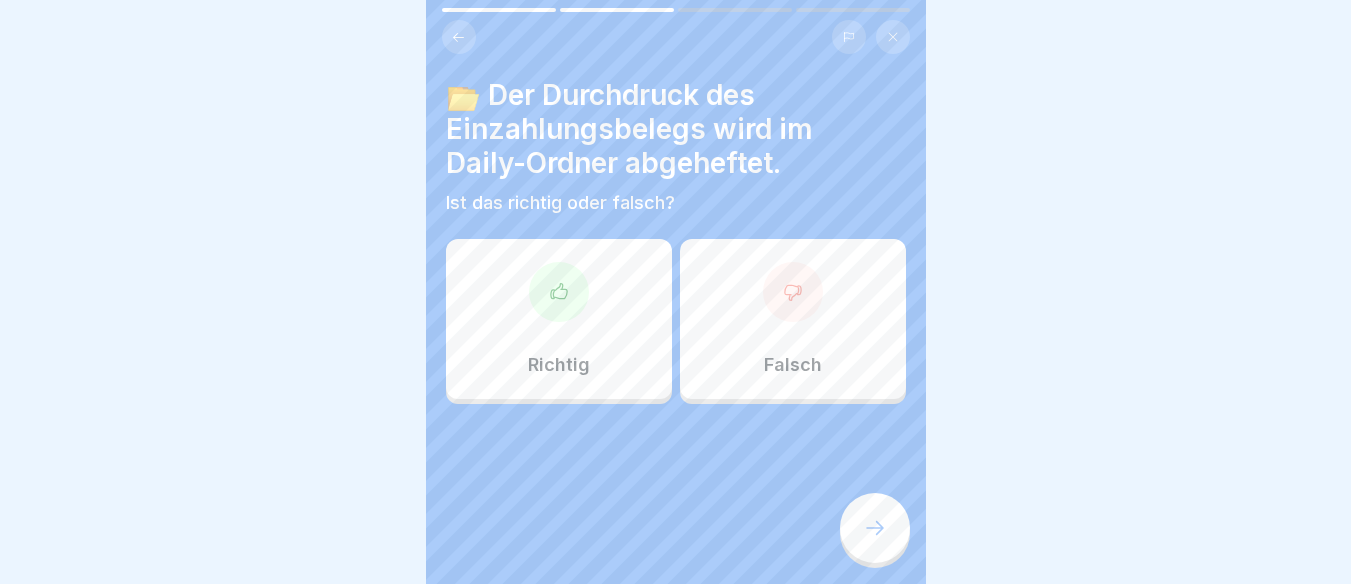 click on "Richtig" at bounding box center [559, 319] 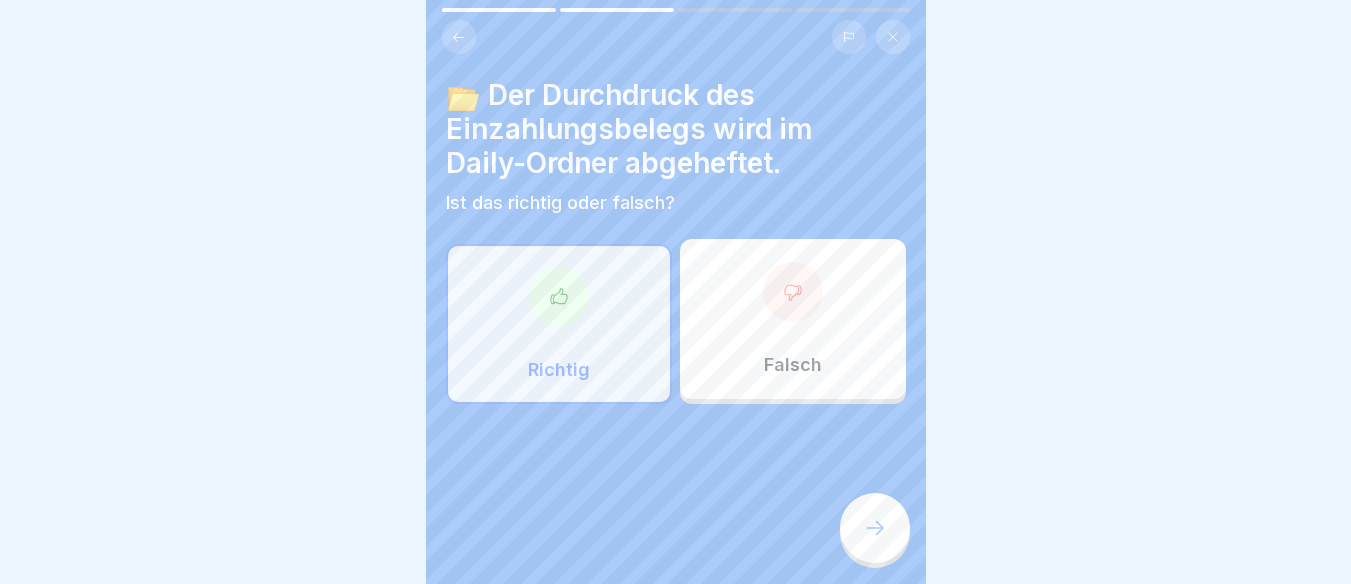 click 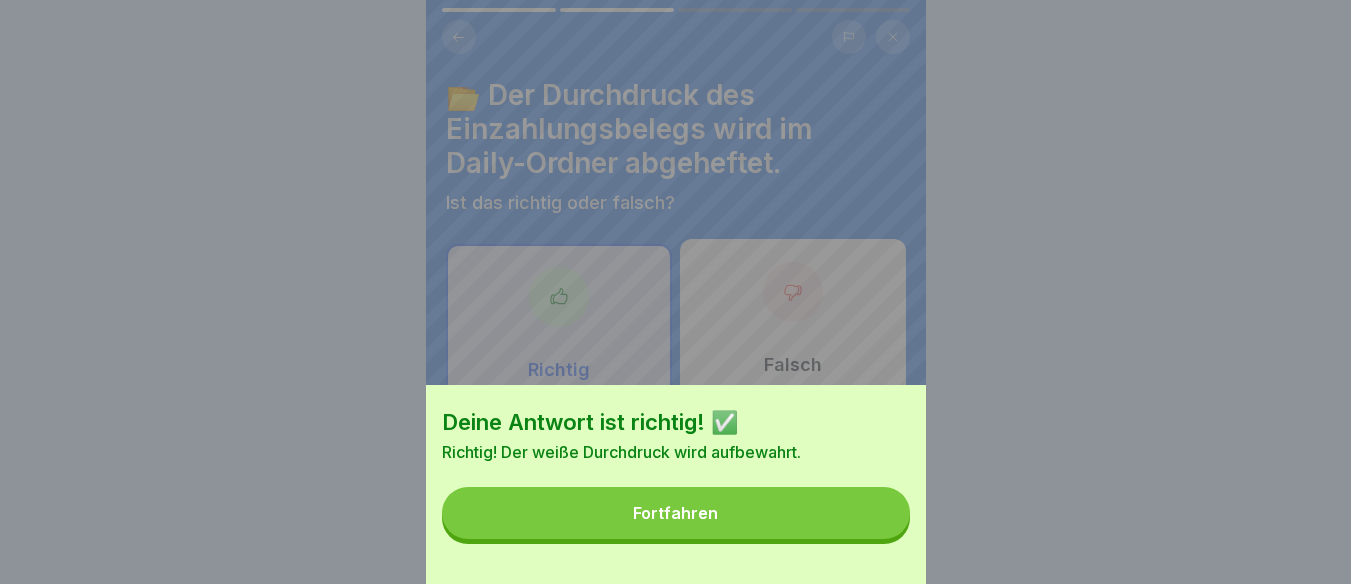 click on "Fortfahren" at bounding box center (676, 513) 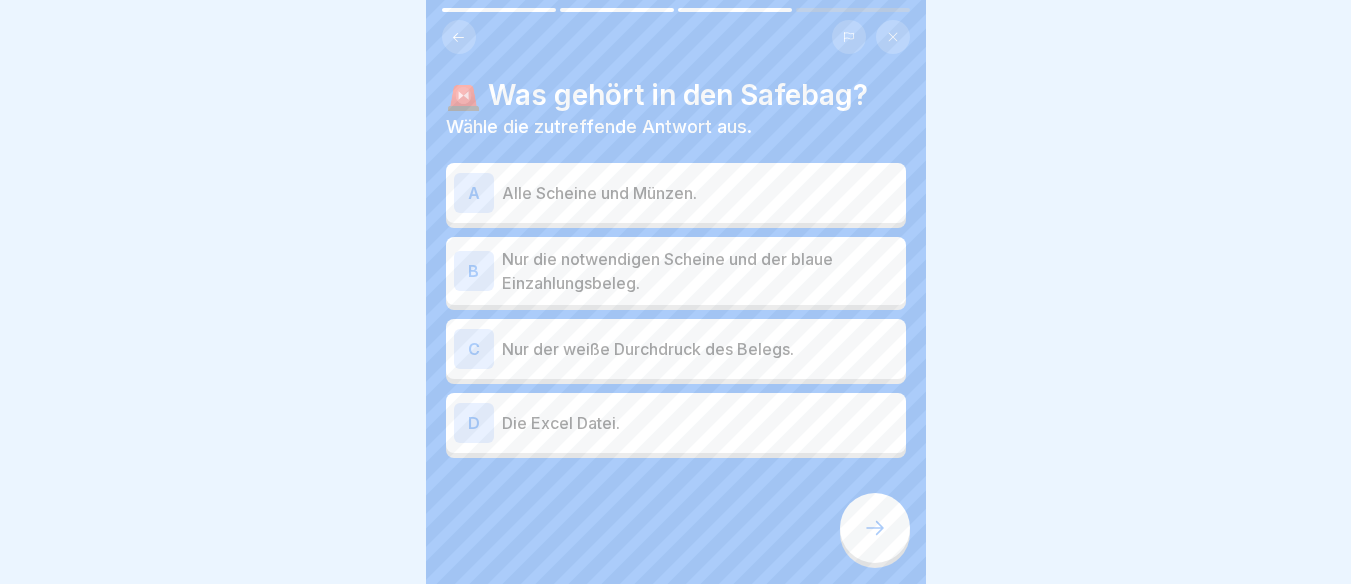 click on "B" at bounding box center [474, 271] 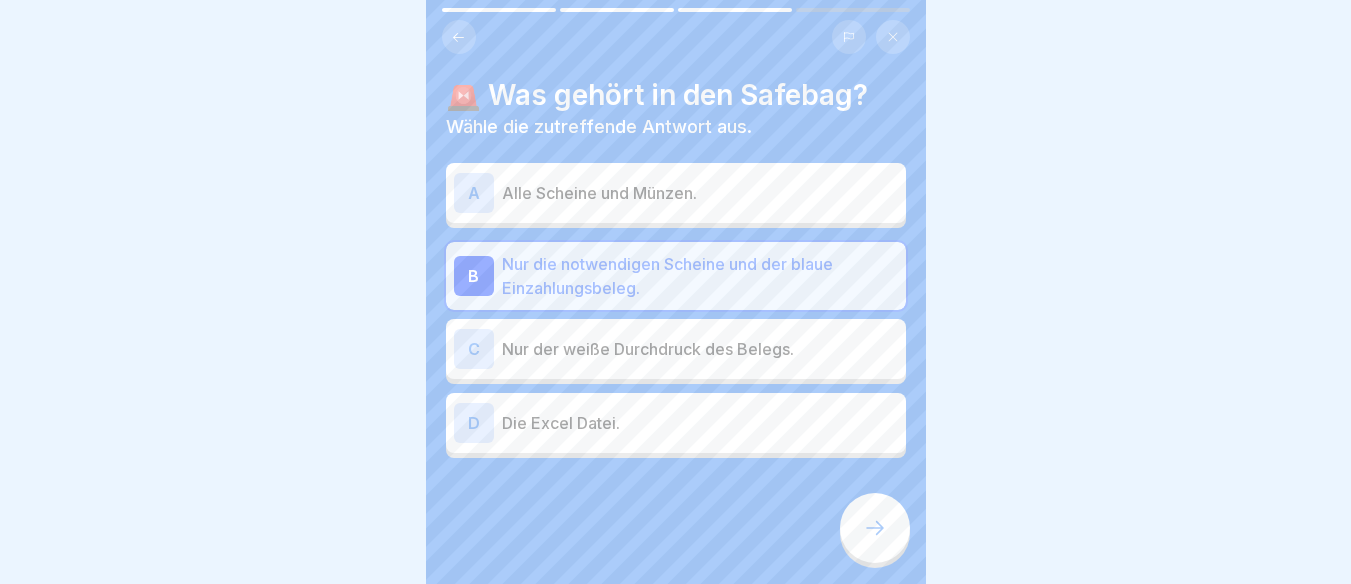 click on "B" at bounding box center (474, 276) 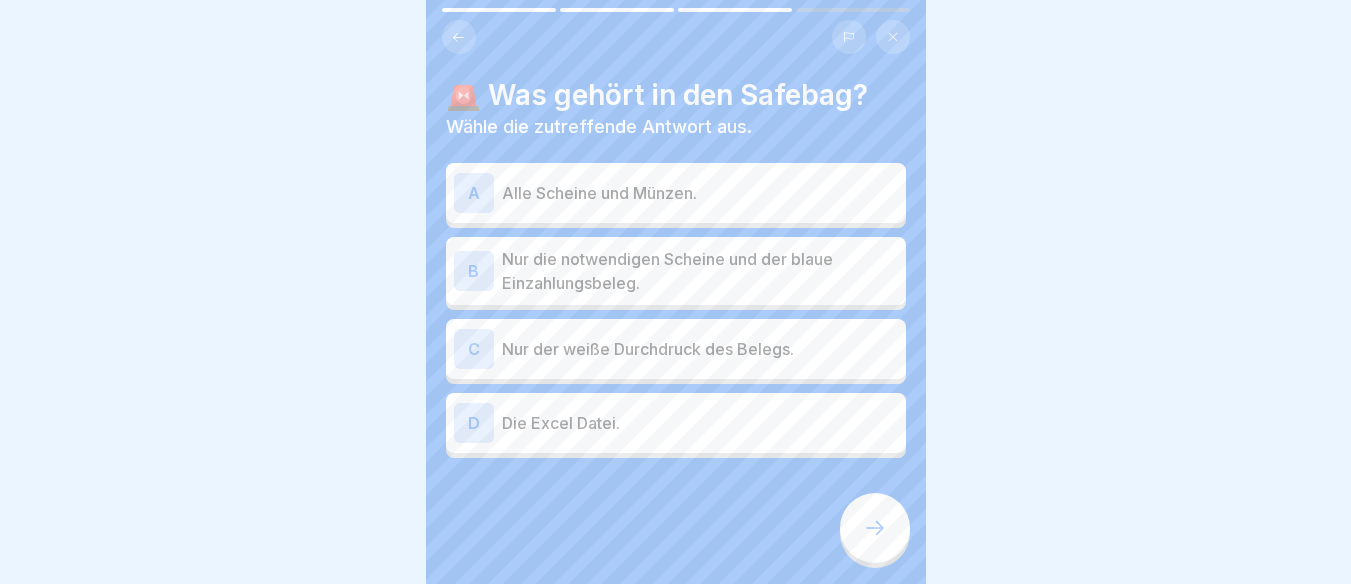 click on "B" at bounding box center [474, 271] 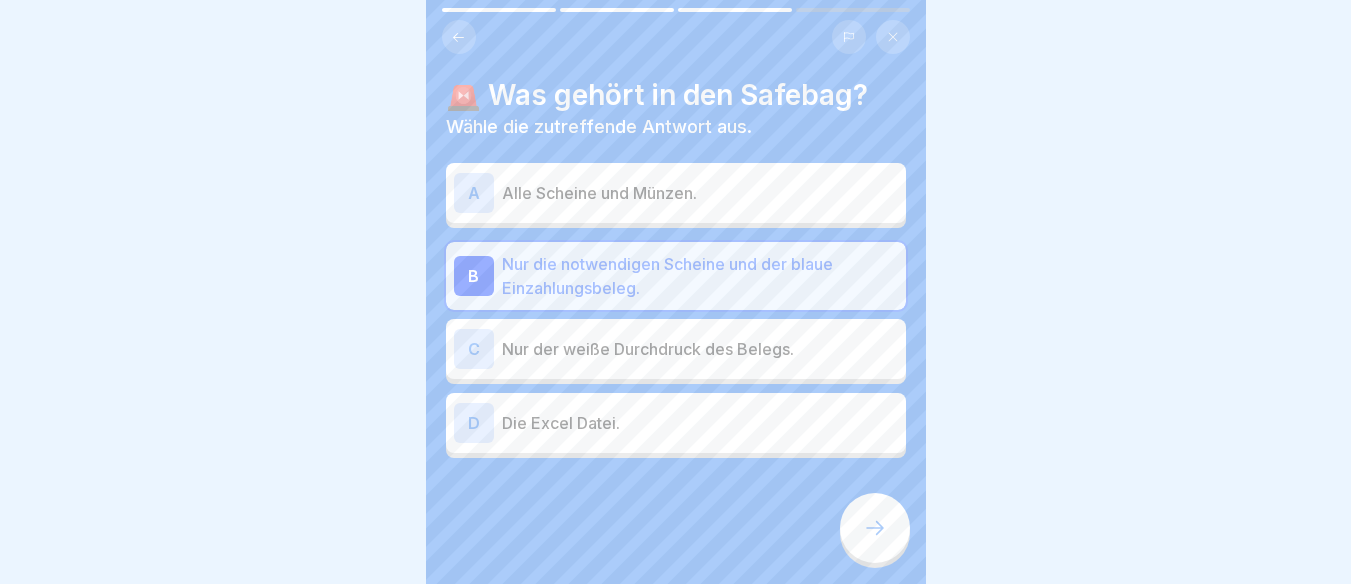 click at bounding box center [875, 528] 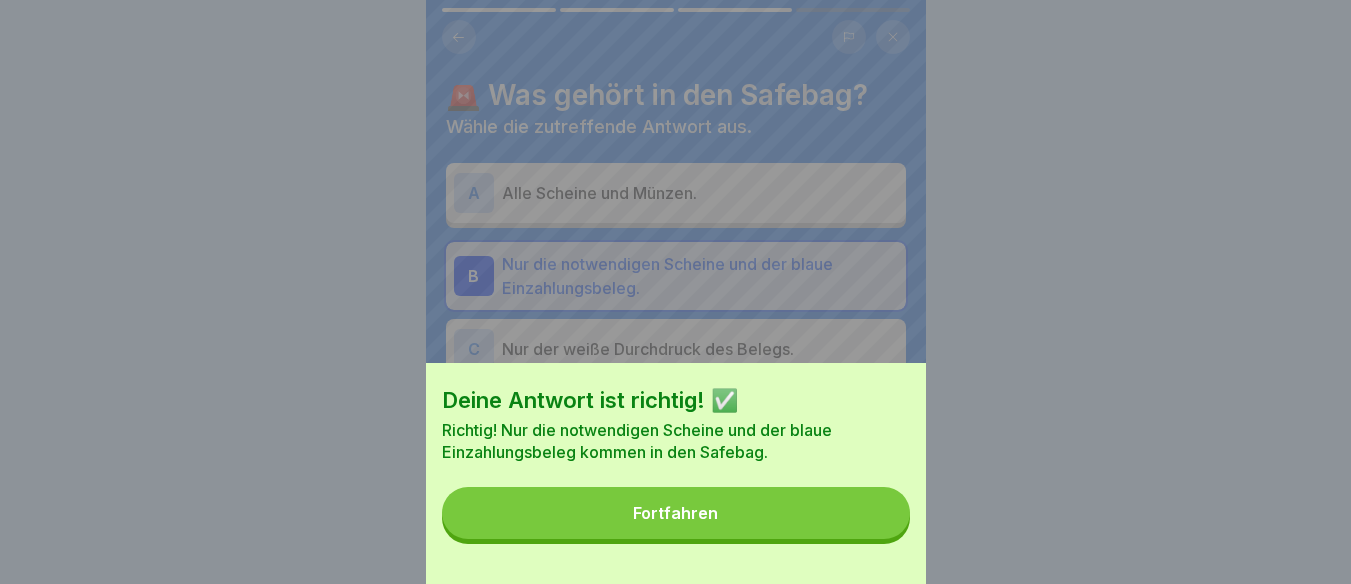 click on "Fortfahren" at bounding box center [676, 513] 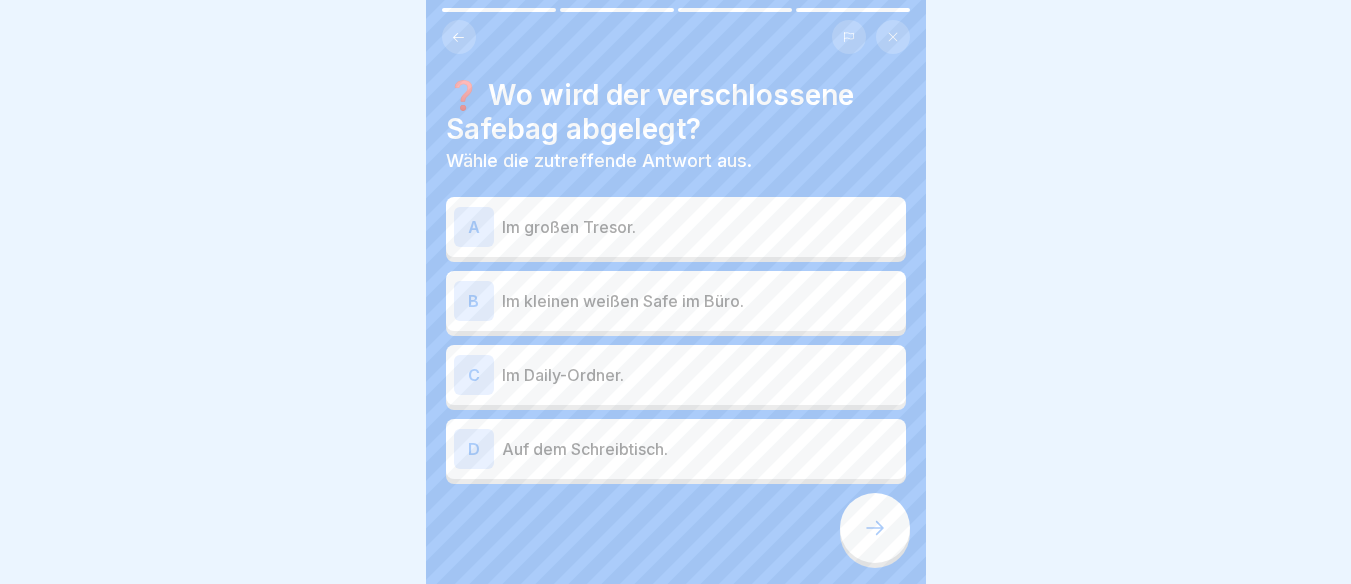 click on "B" at bounding box center [474, 301] 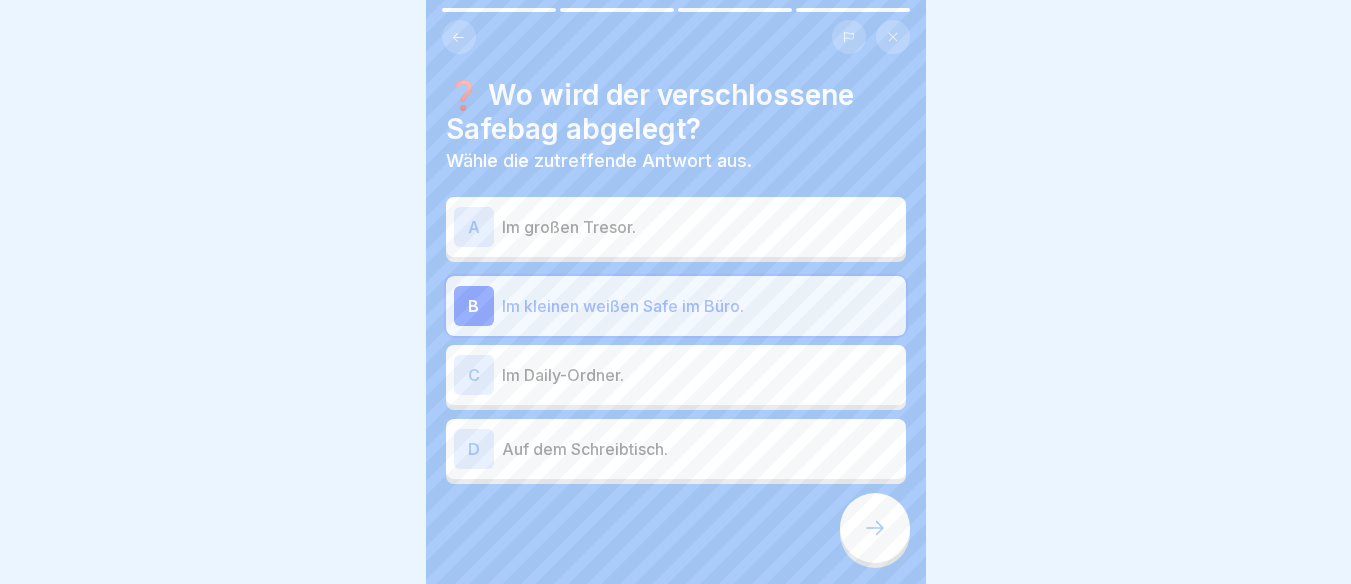 click 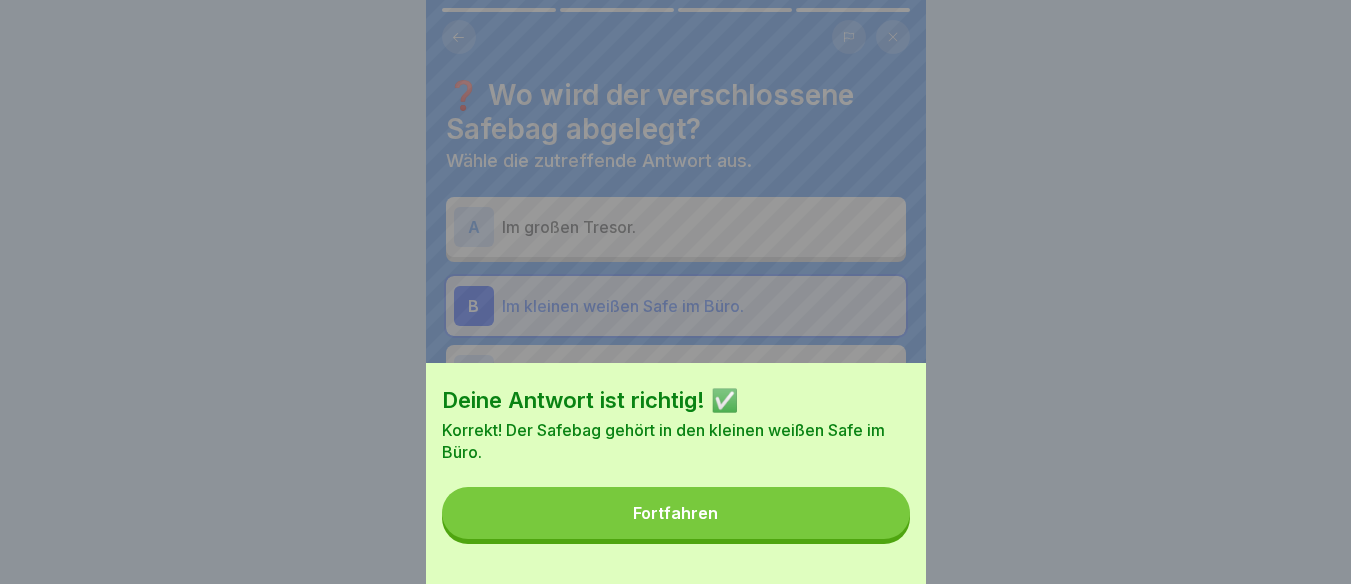 click on "Fortfahren" at bounding box center (676, 513) 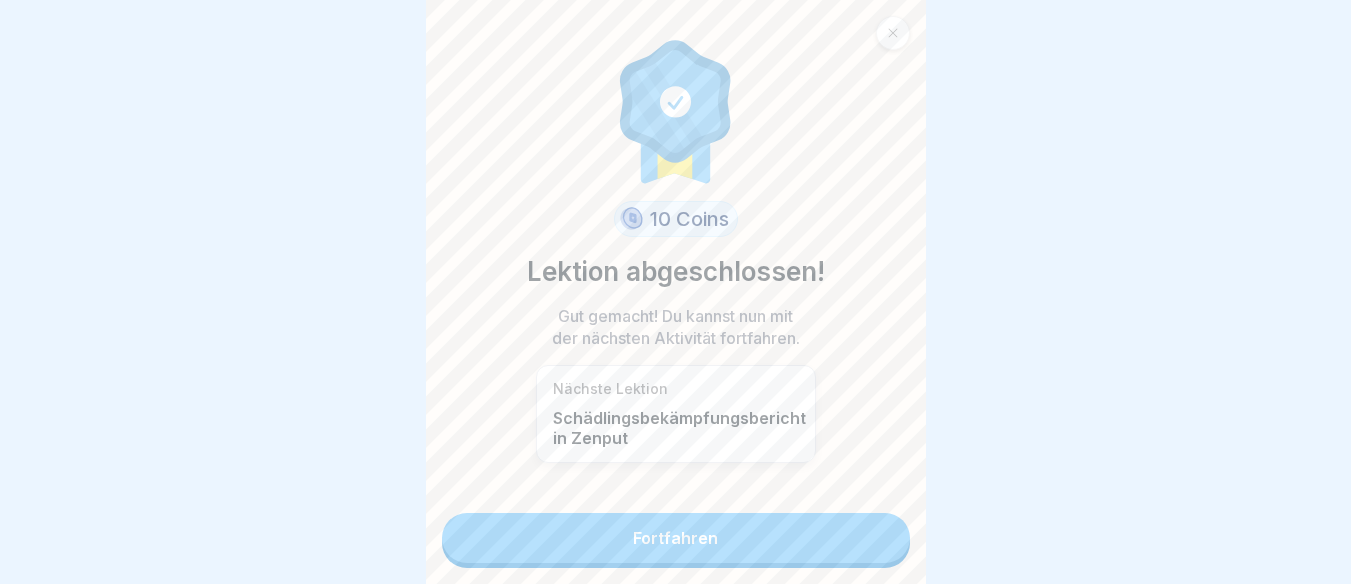click on "Fortfahren" at bounding box center [676, 538] 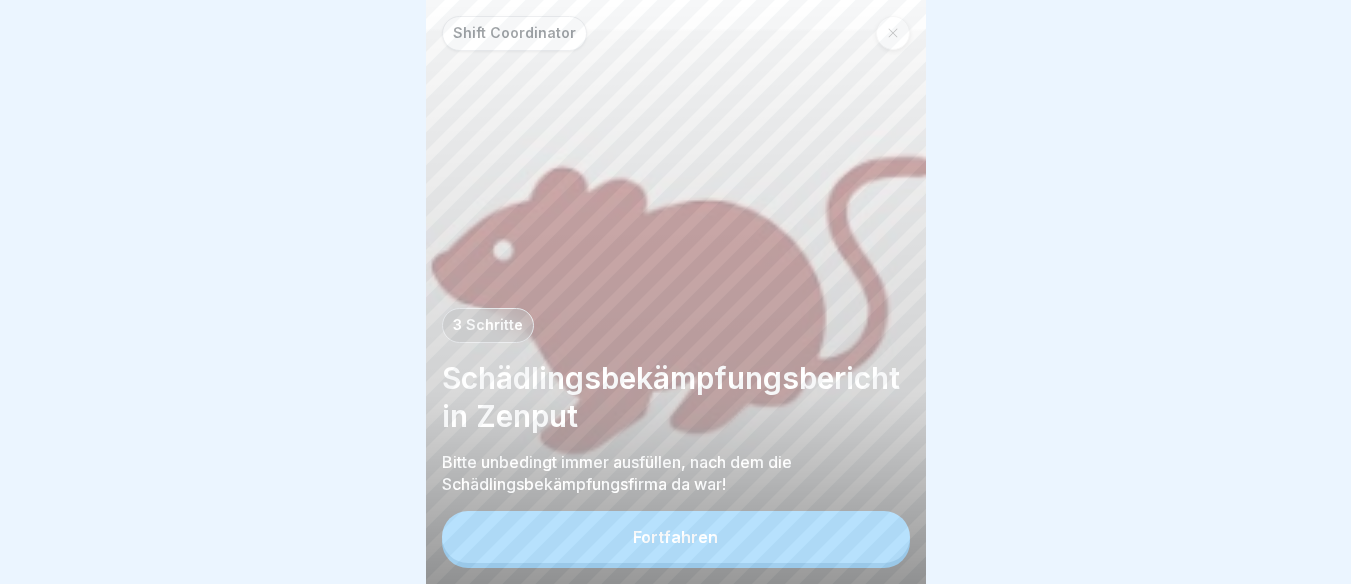 scroll, scrollTop: 15, scrollLeft: 0, axis: vertical 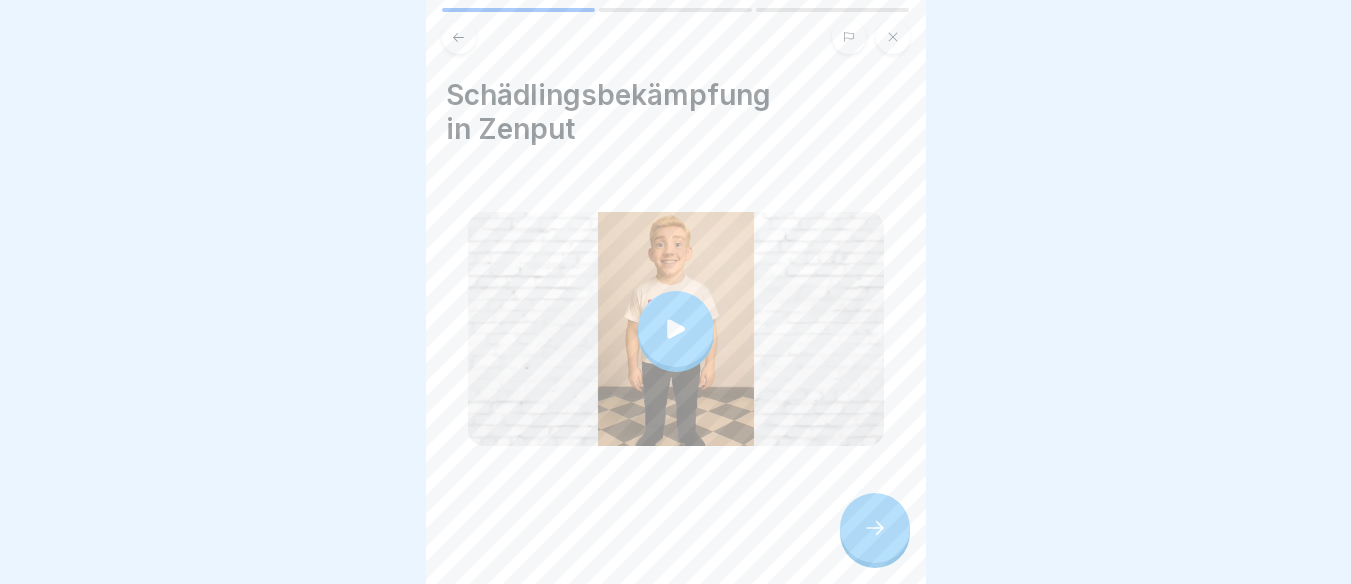 click 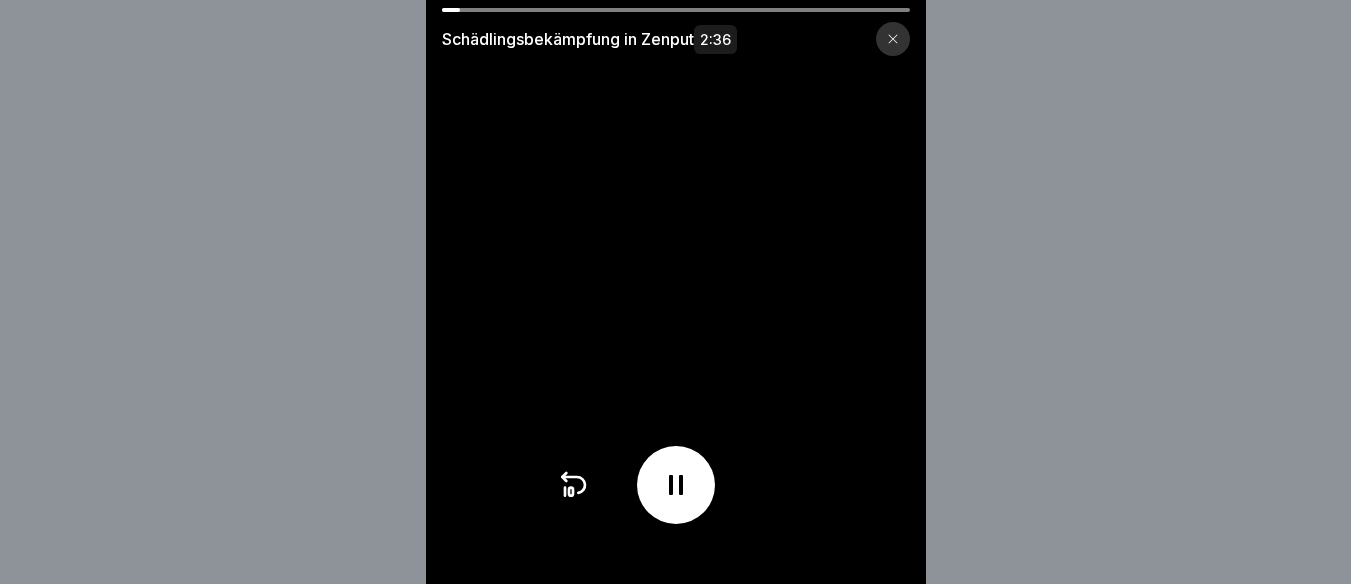 click at bounding box center (676, 485) 